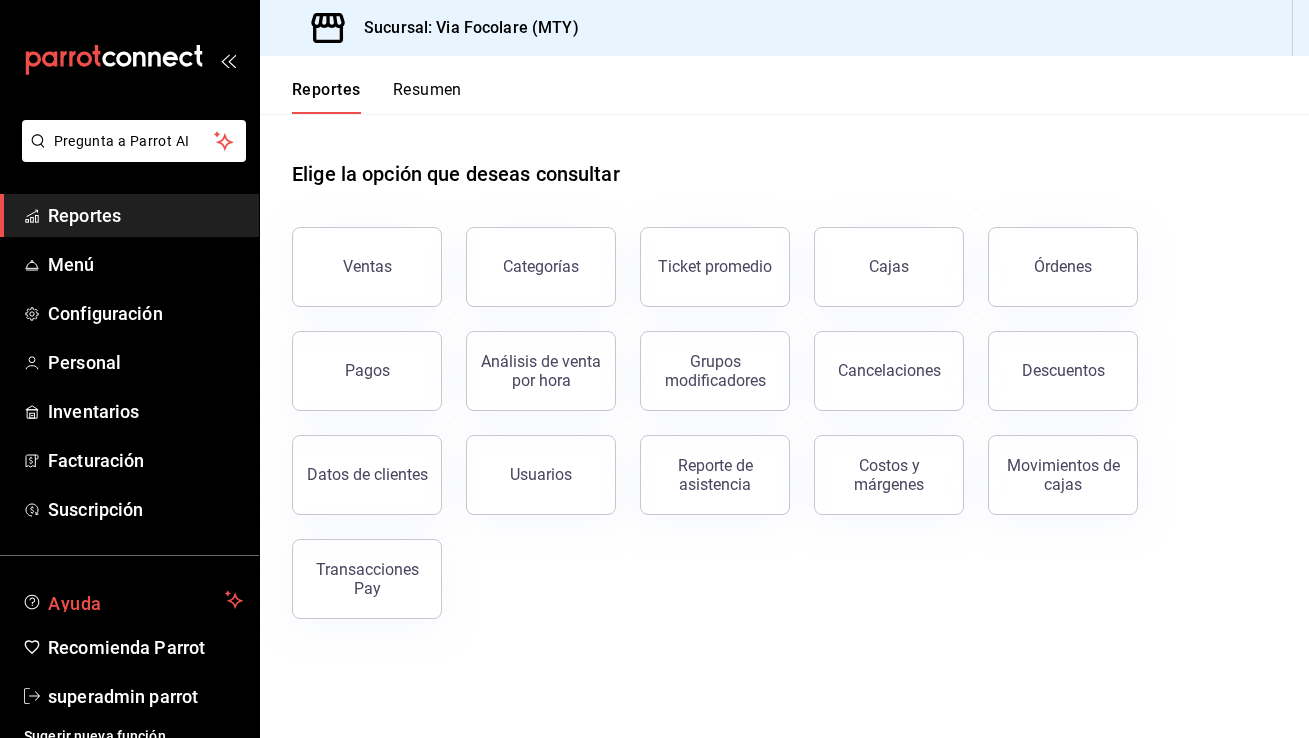 scroll, scrollTop: 0, scrollLeft: 0, axis: both 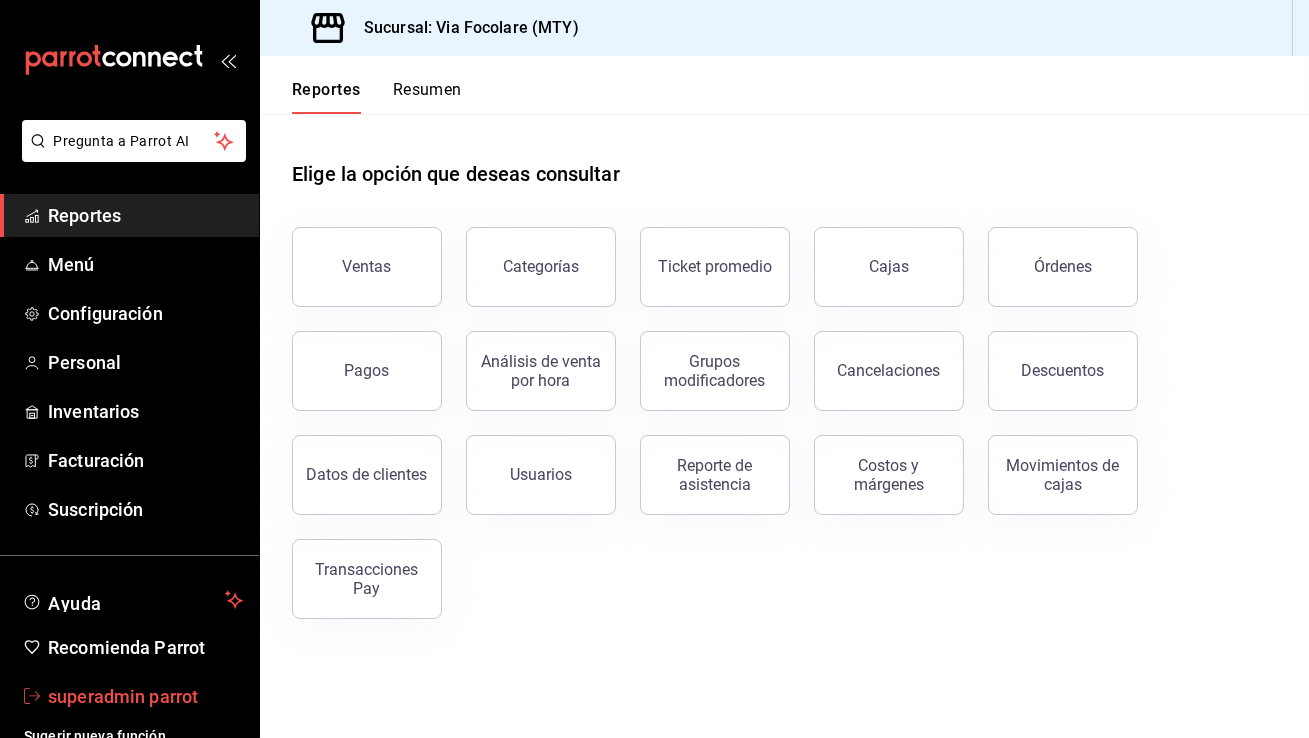 click on "superadmin parrot" at bounding box center (145, 696) 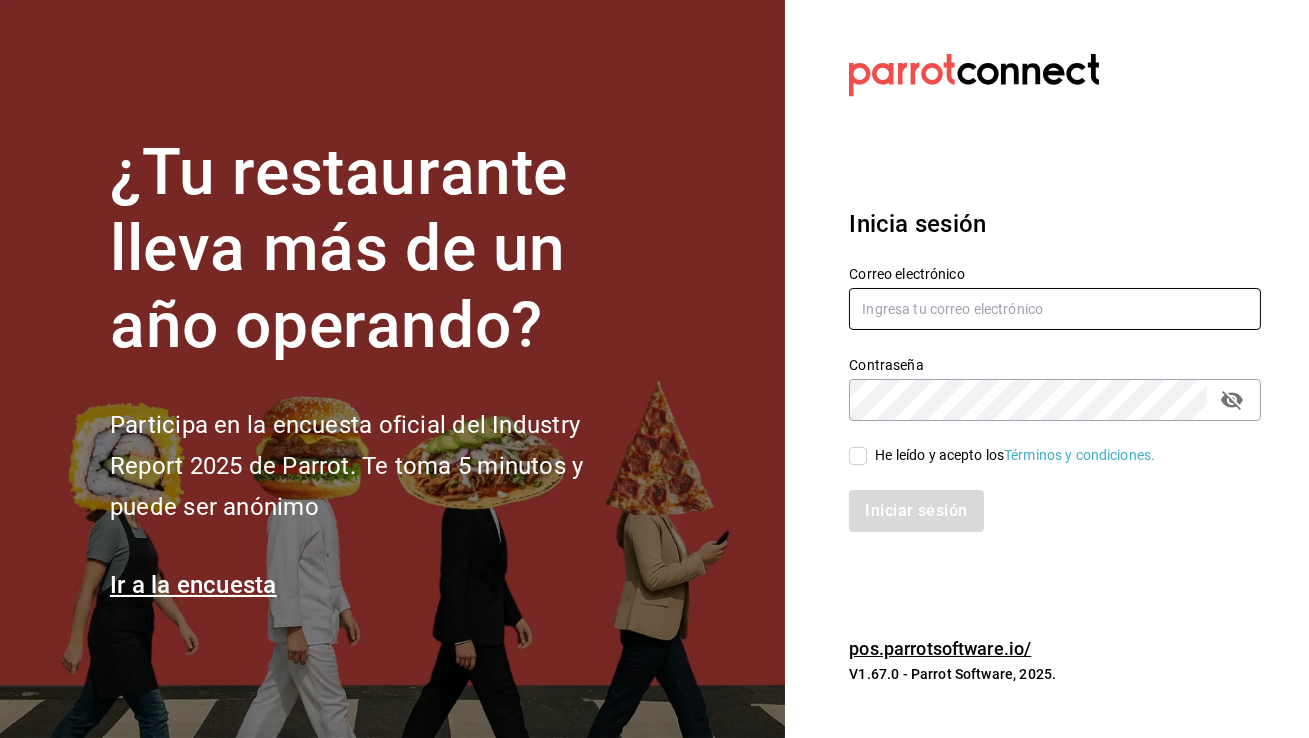click at bounding box center (1055, 309) 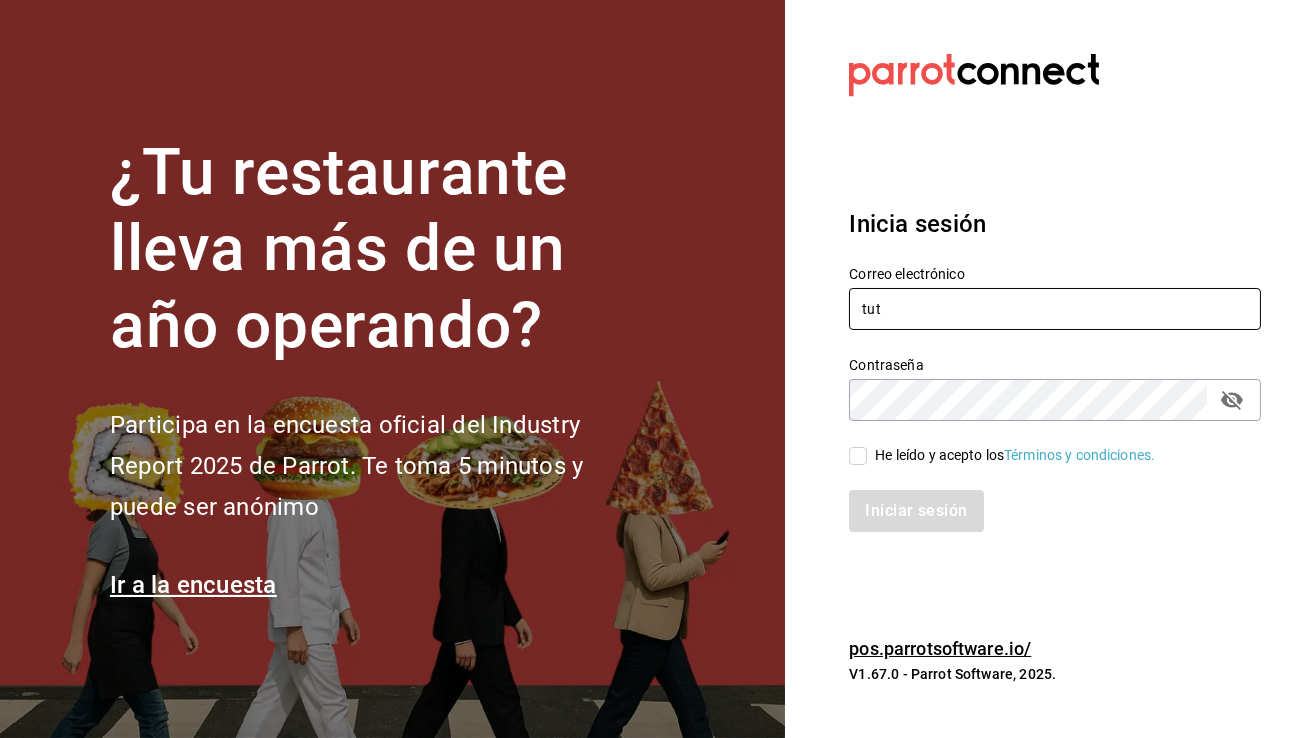 type on "tutcoffee@example.com" 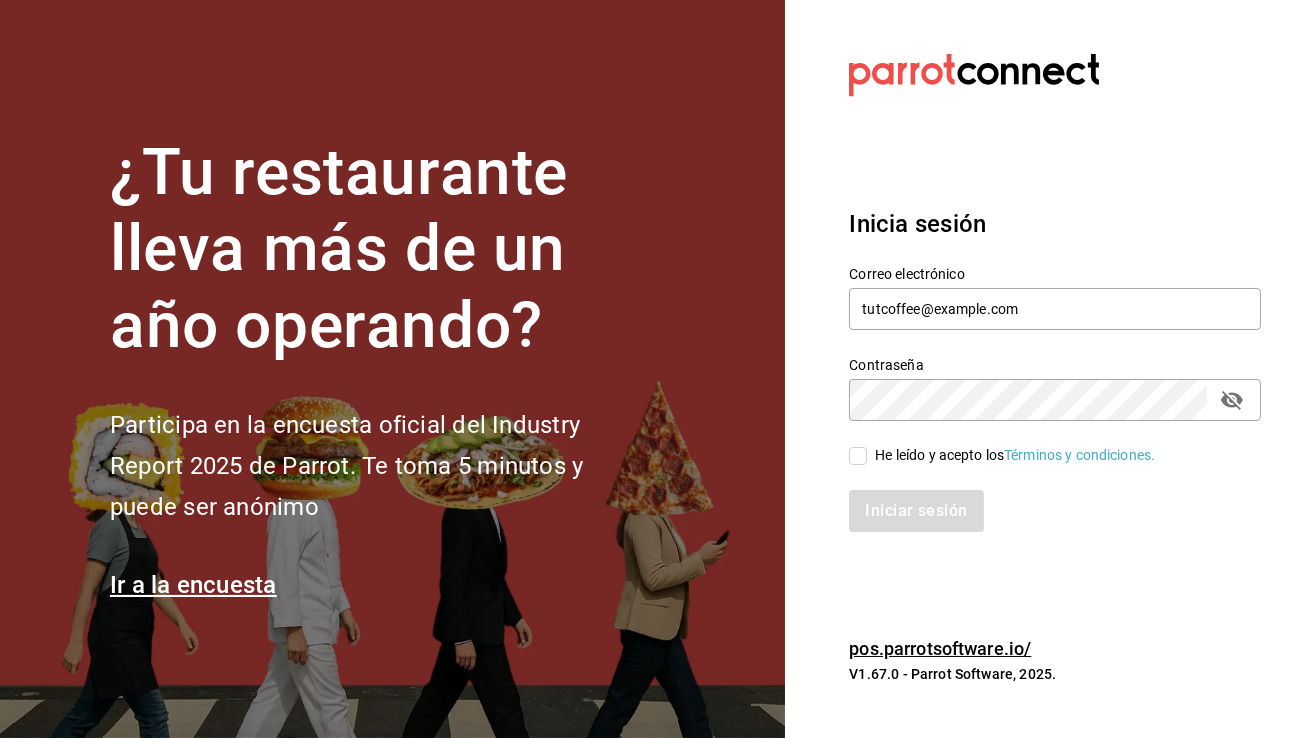 click on "He leído y acepto los  Términos y condiciones." at bounding box center [858, 456] 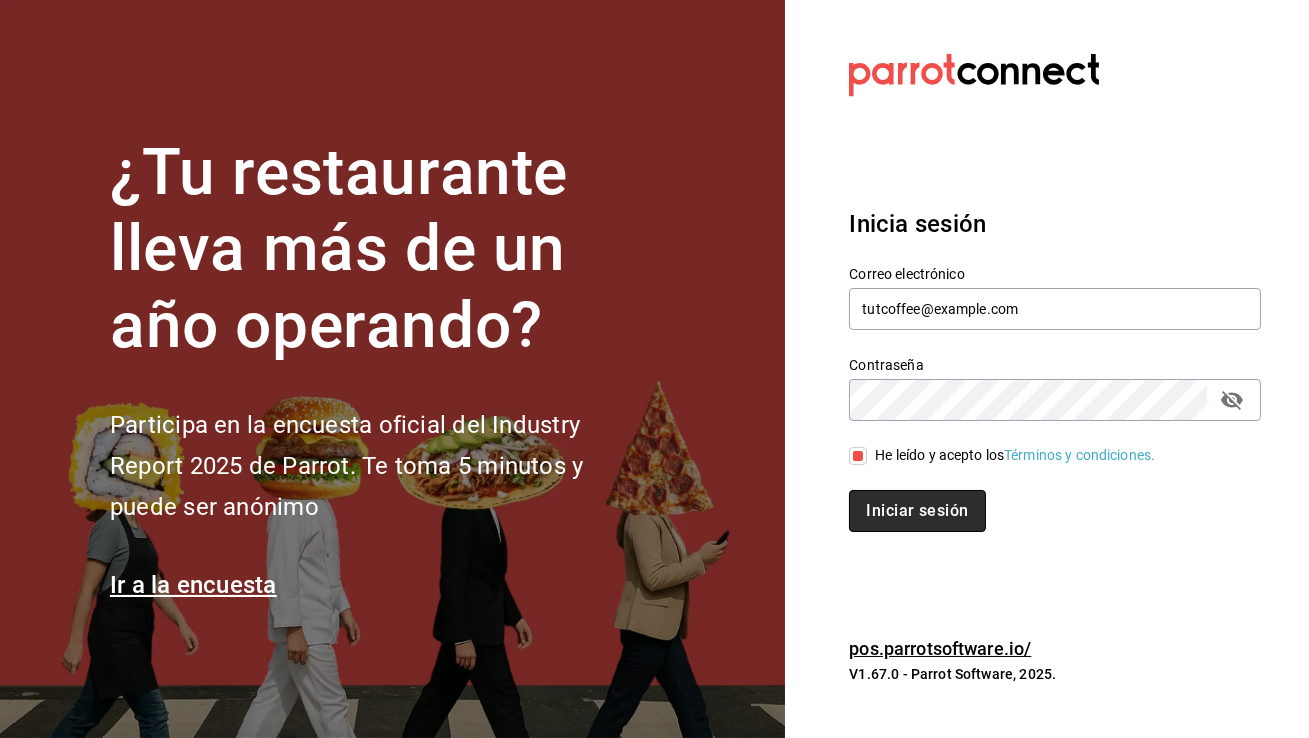 click on "Iniciar sesión" at bounding box center (917, 511) 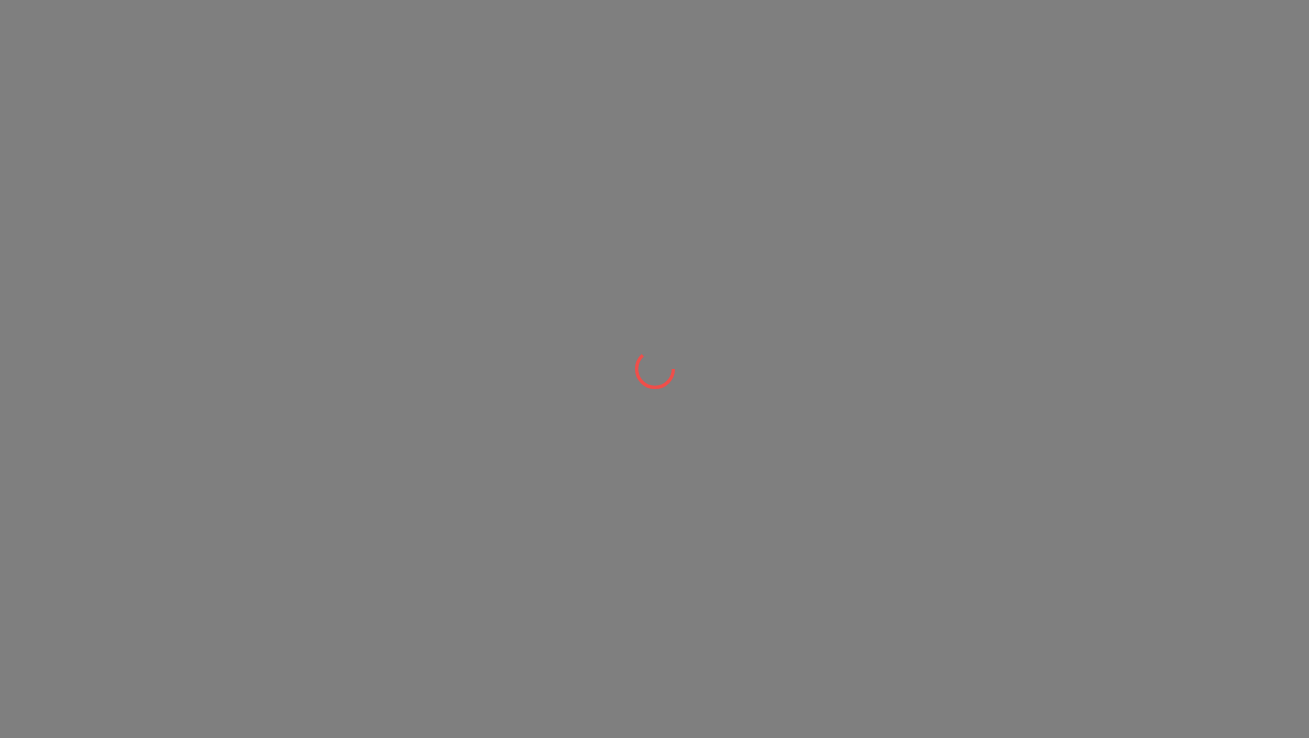 scroll, scrollTop: 0, scrollLeft: 0, axis: both 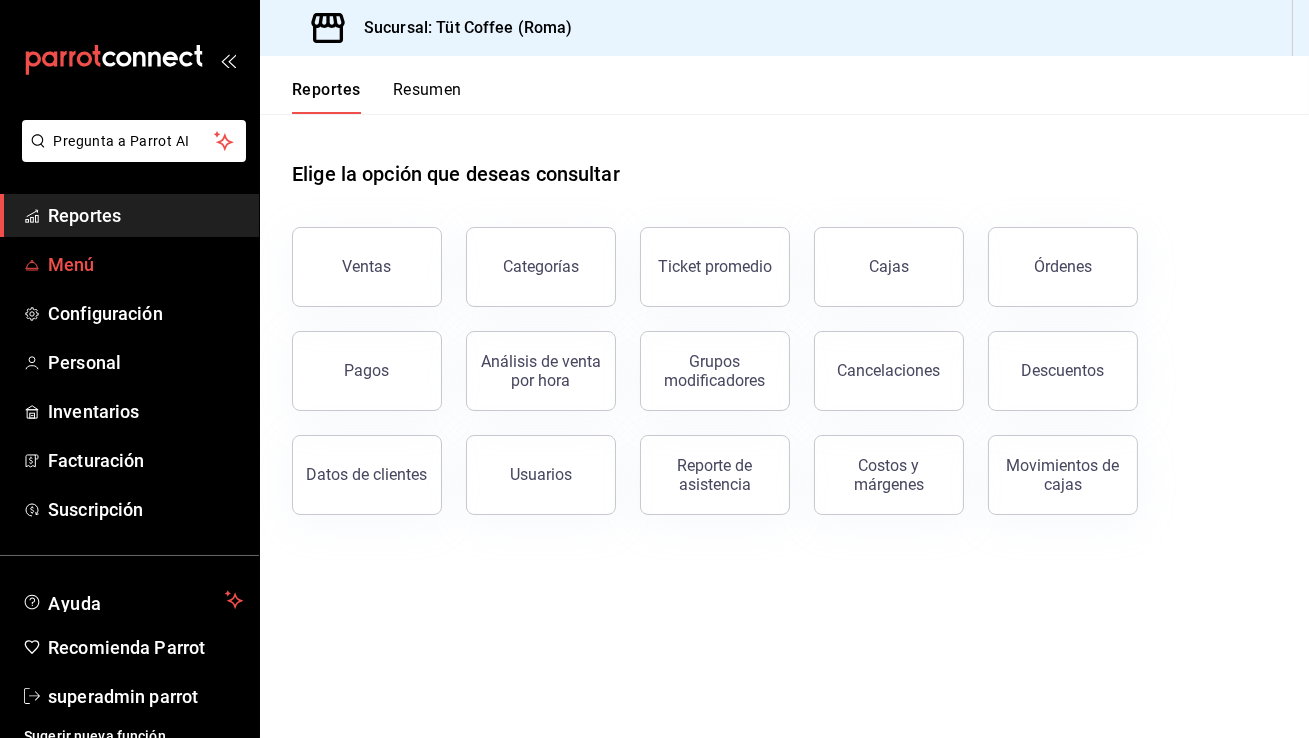 click on "Menú" at bounding box center [145, 264] 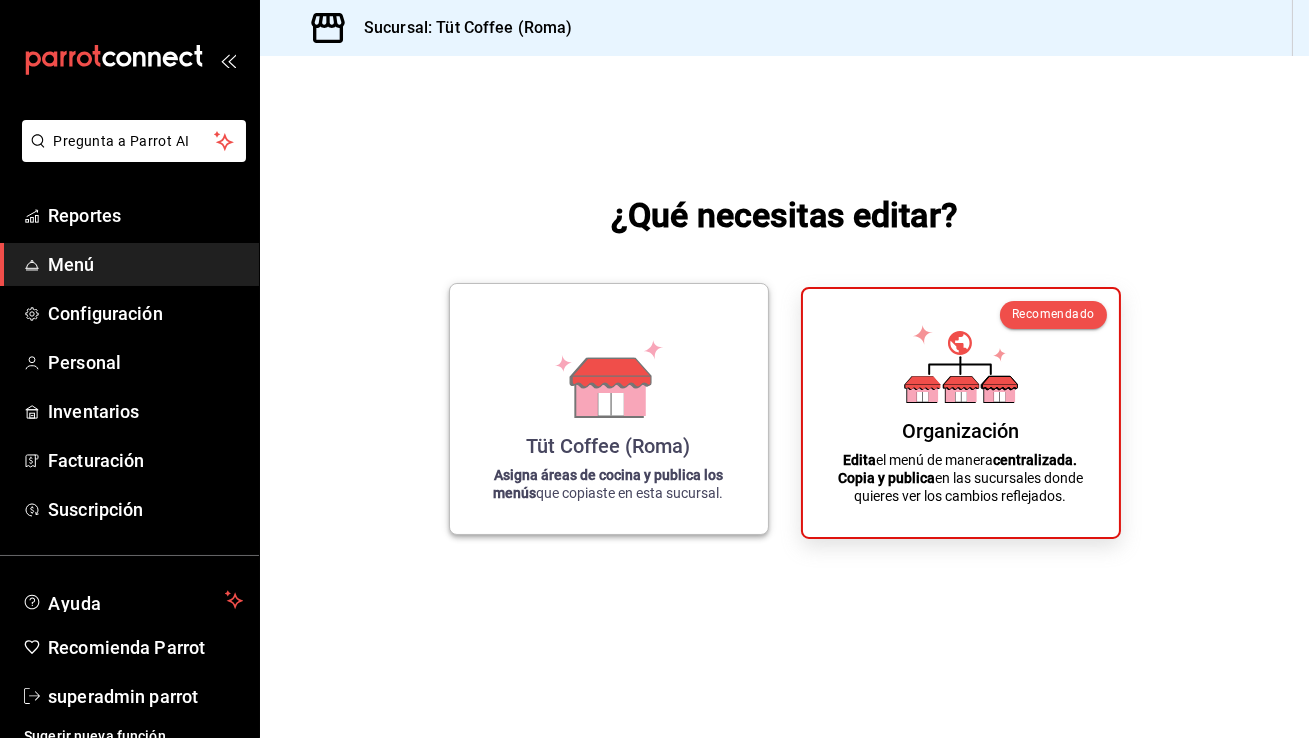click on "Tüt Coffee (Roma) Asigna áreas de cocina y publica los menús  que copiaste en esta sucursal." at bounding box center [609, 409] 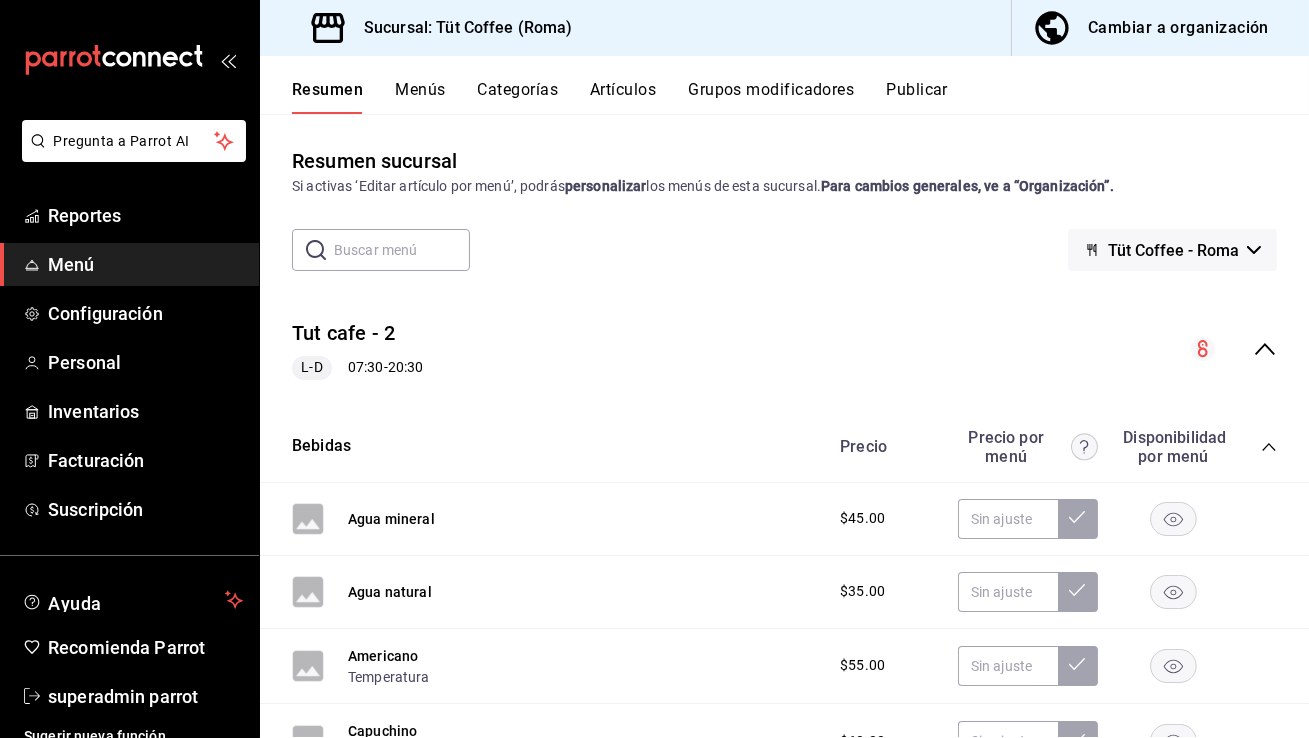 click on "Menús" at bounding box center (420, 97) 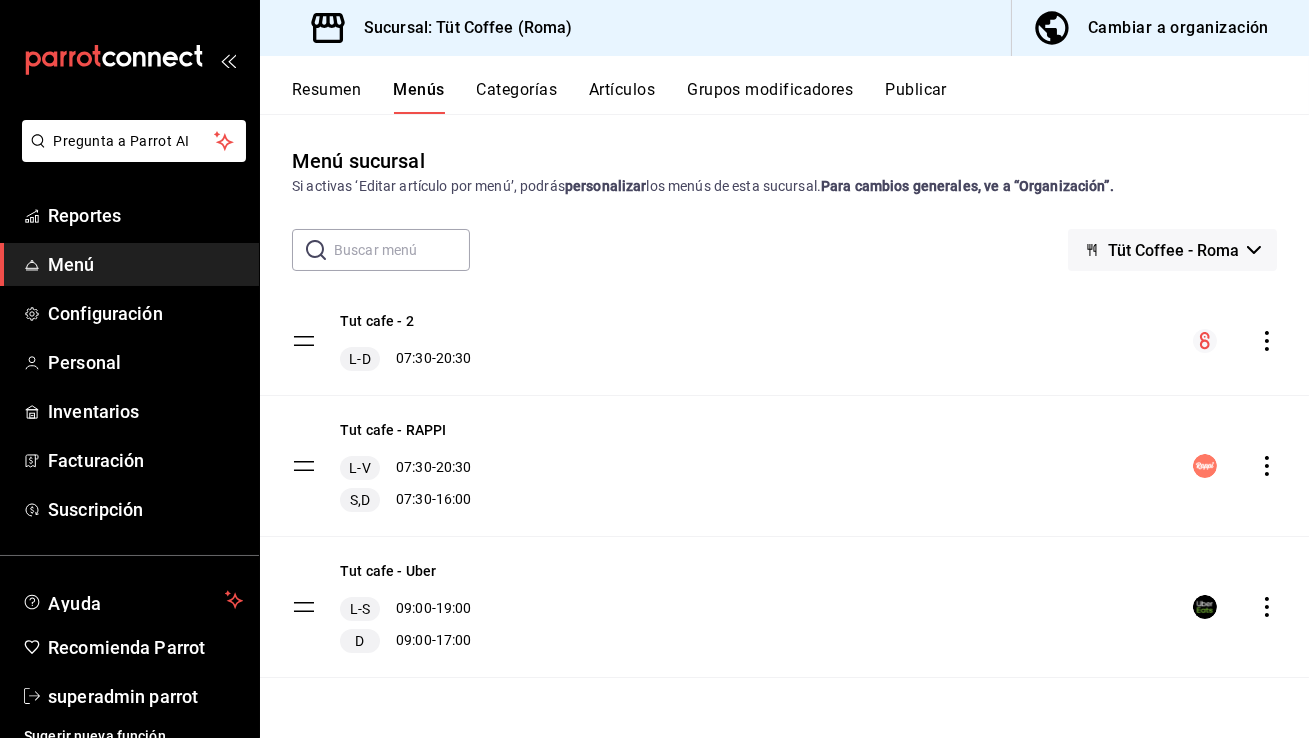 click on "Categorías" at bounding box center [517, 97] 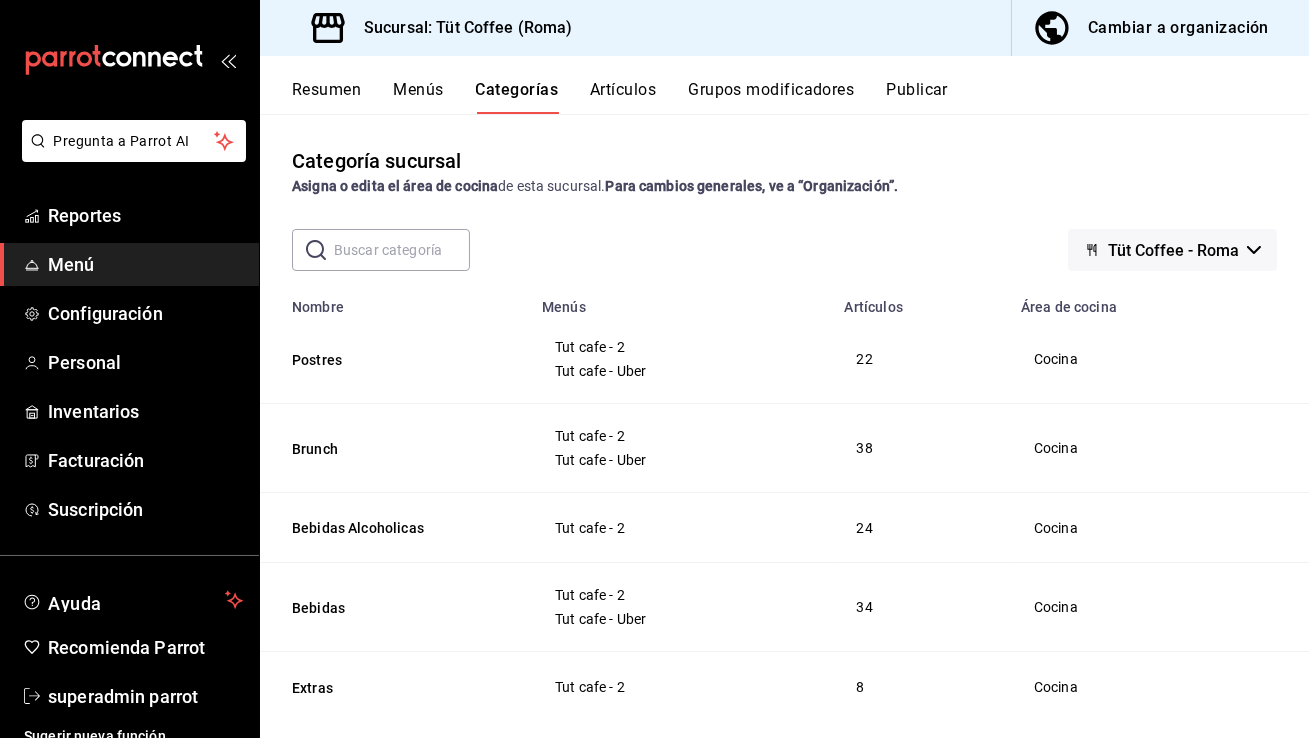 scroll, scrollTop: 31, scrollLeft: 0, axis: vertical 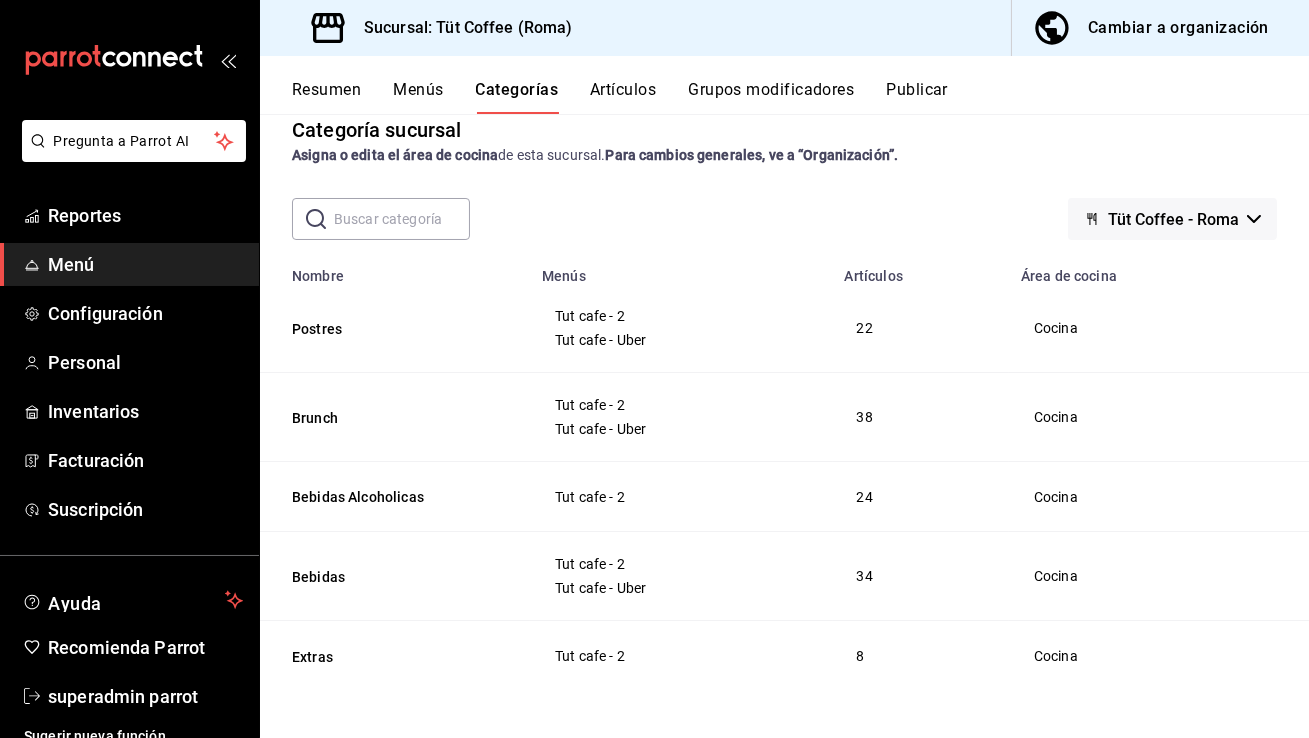 click on "Publicar" at bounding box center (917, 97) 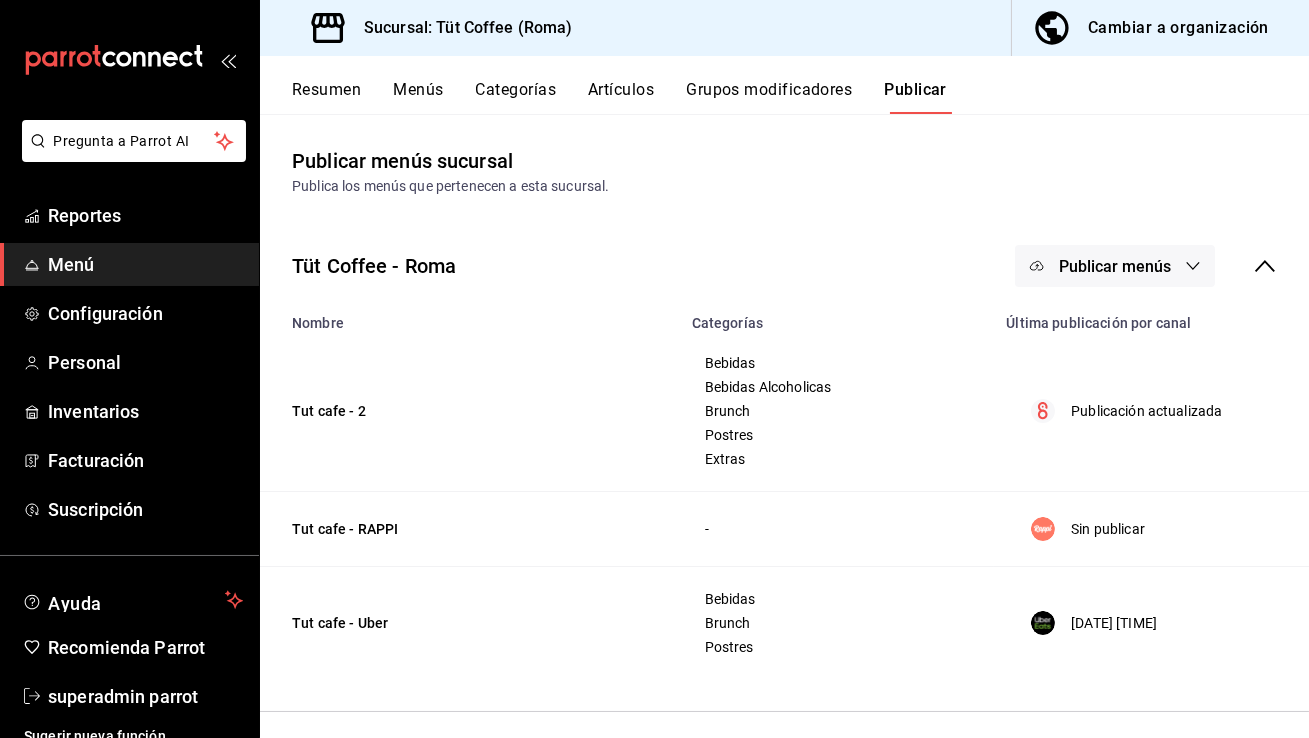 click on "Publicar menús" at bounding box center (1115, 266) 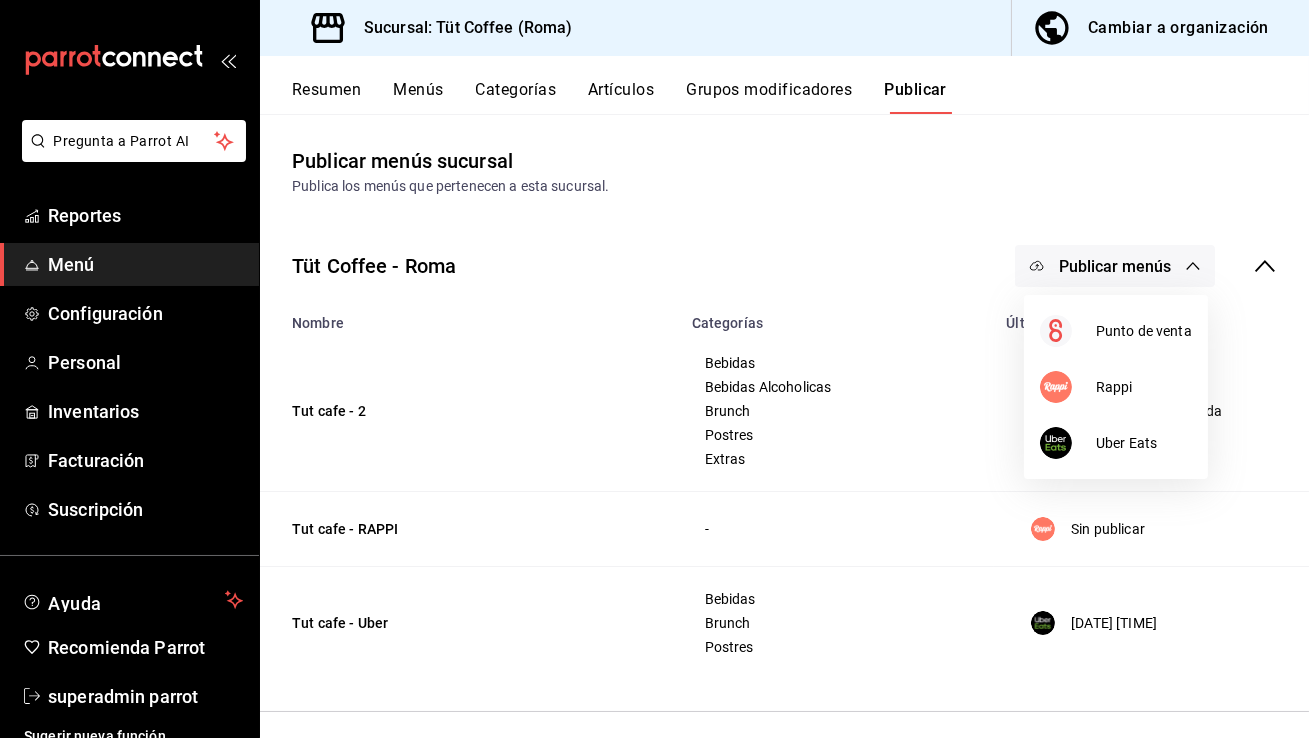 click at bounding box center (654, 369) 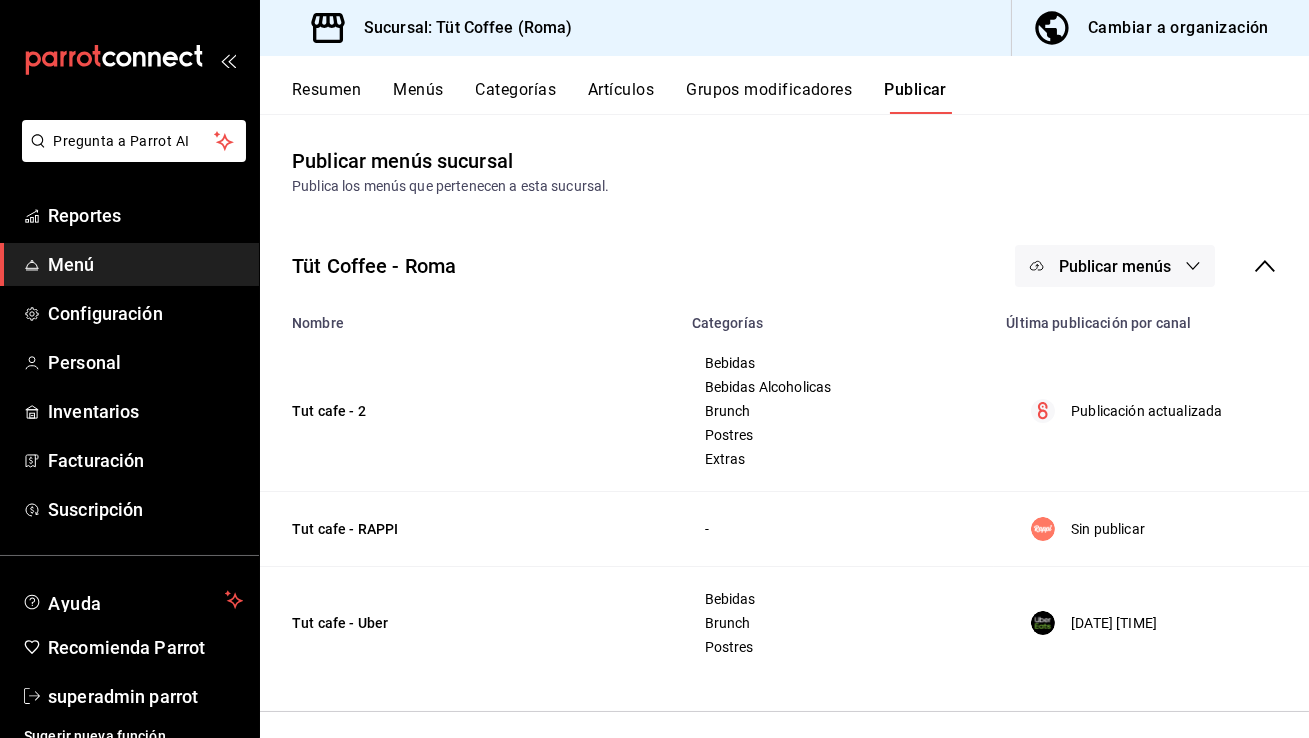 click on "superadmin parrot" at bounding box center [145, 696] 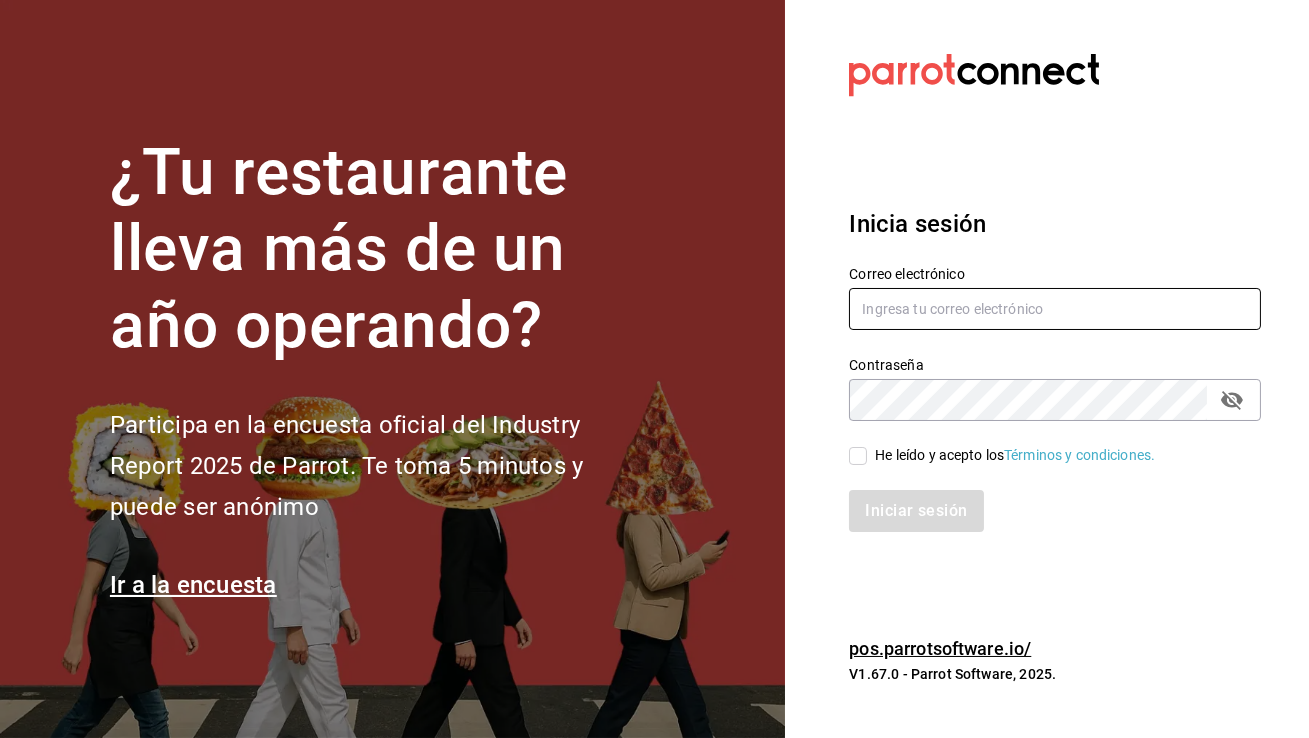 click at bounding box center [1055, 309] 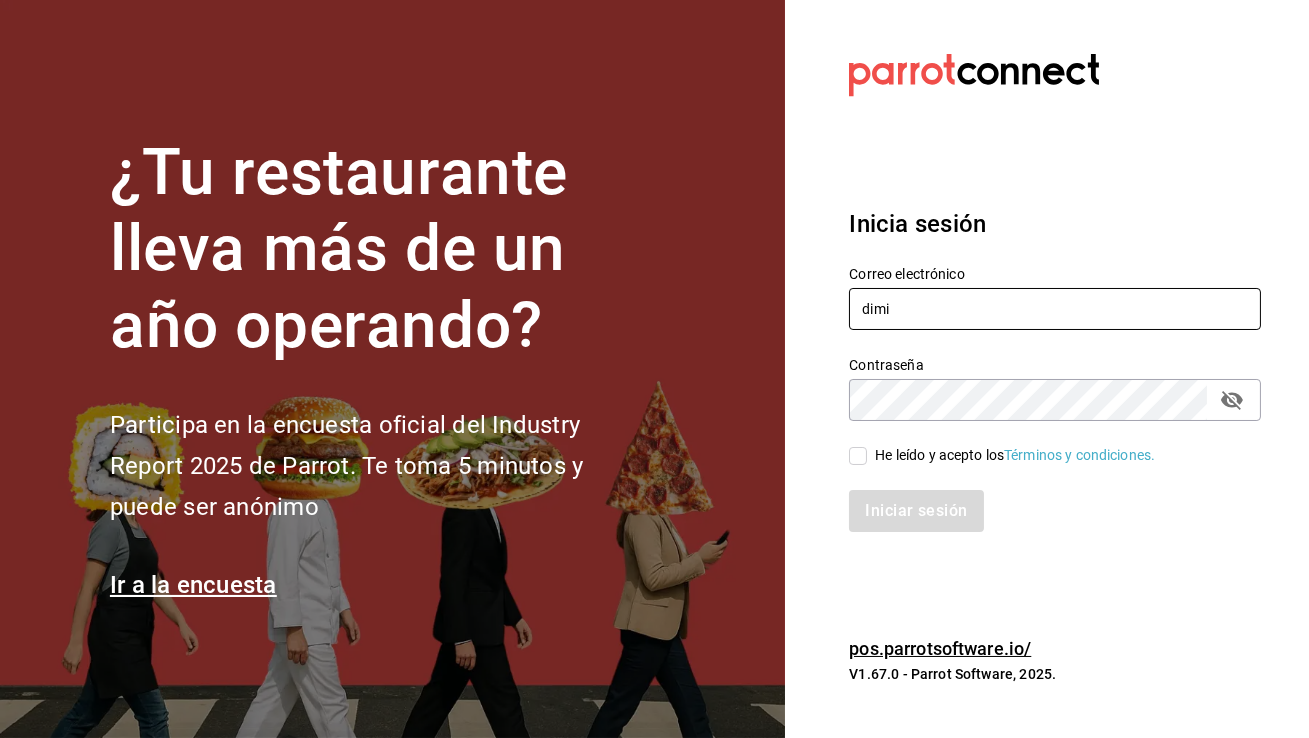 type on "dimitris@restaurante.com" 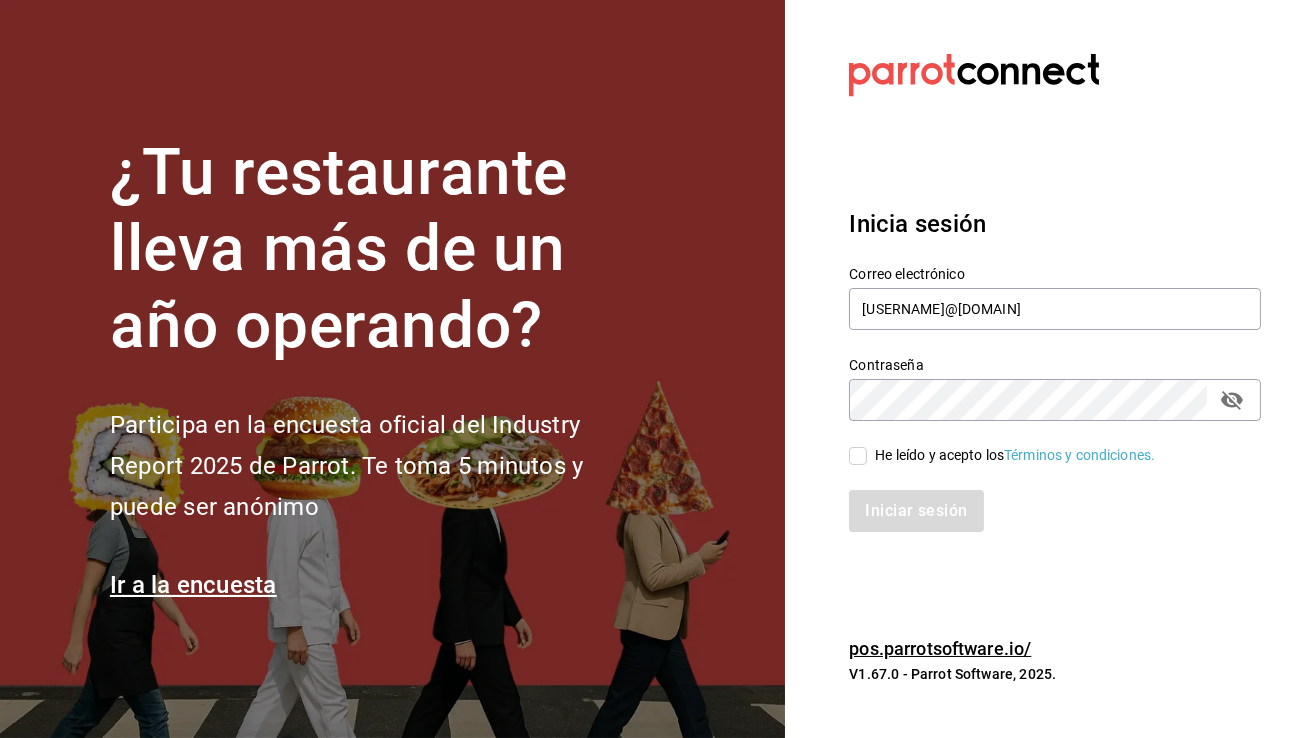 click on "He leído y acepto los  Términos y condiciones." at bounding box center (1011, 455) 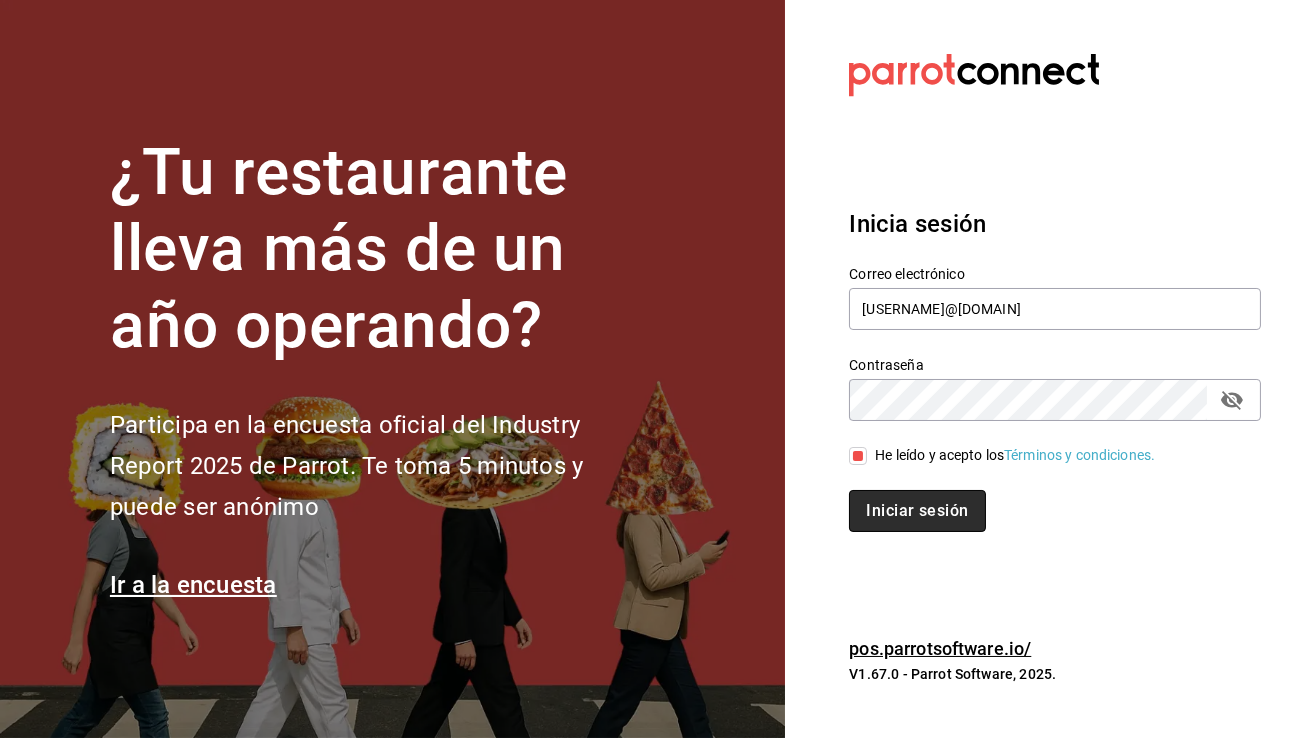 click on "Iniciar sesión" at bounding box center (917, 511) 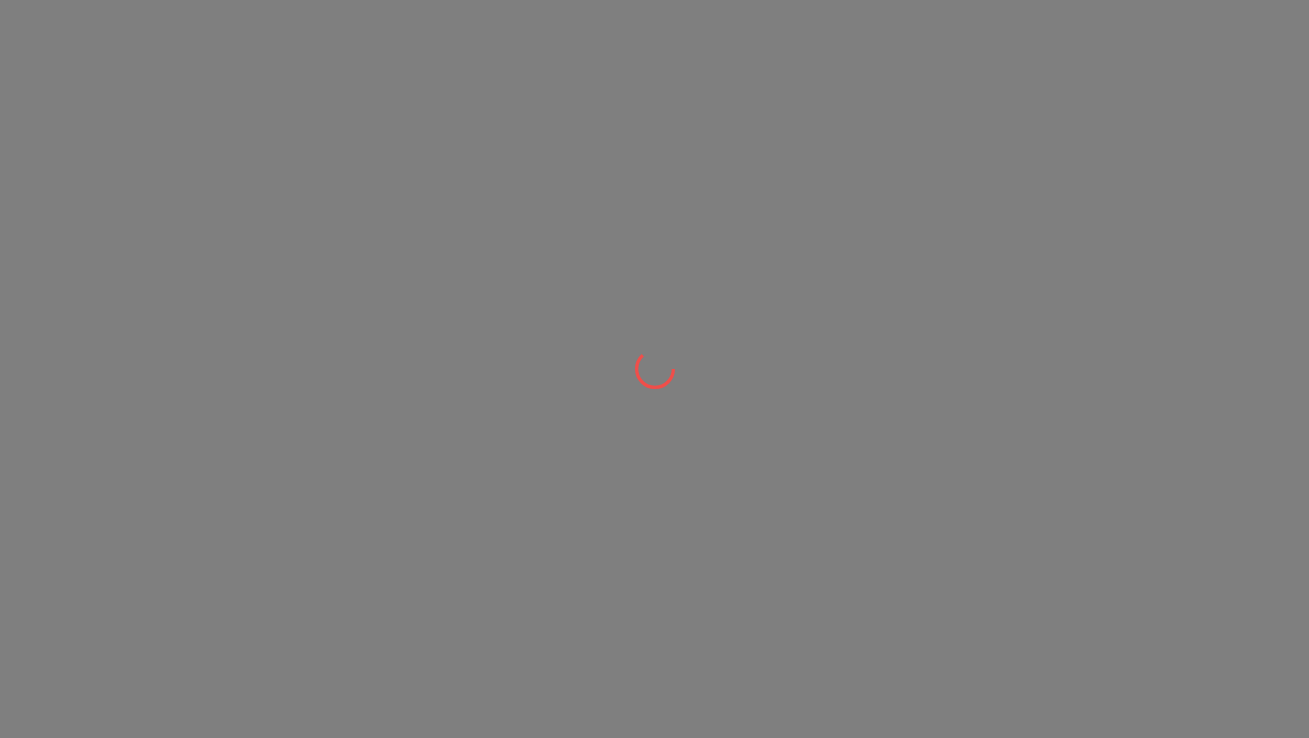 scroll, scrollTop: 0, scrollLeft: 0, axis: both 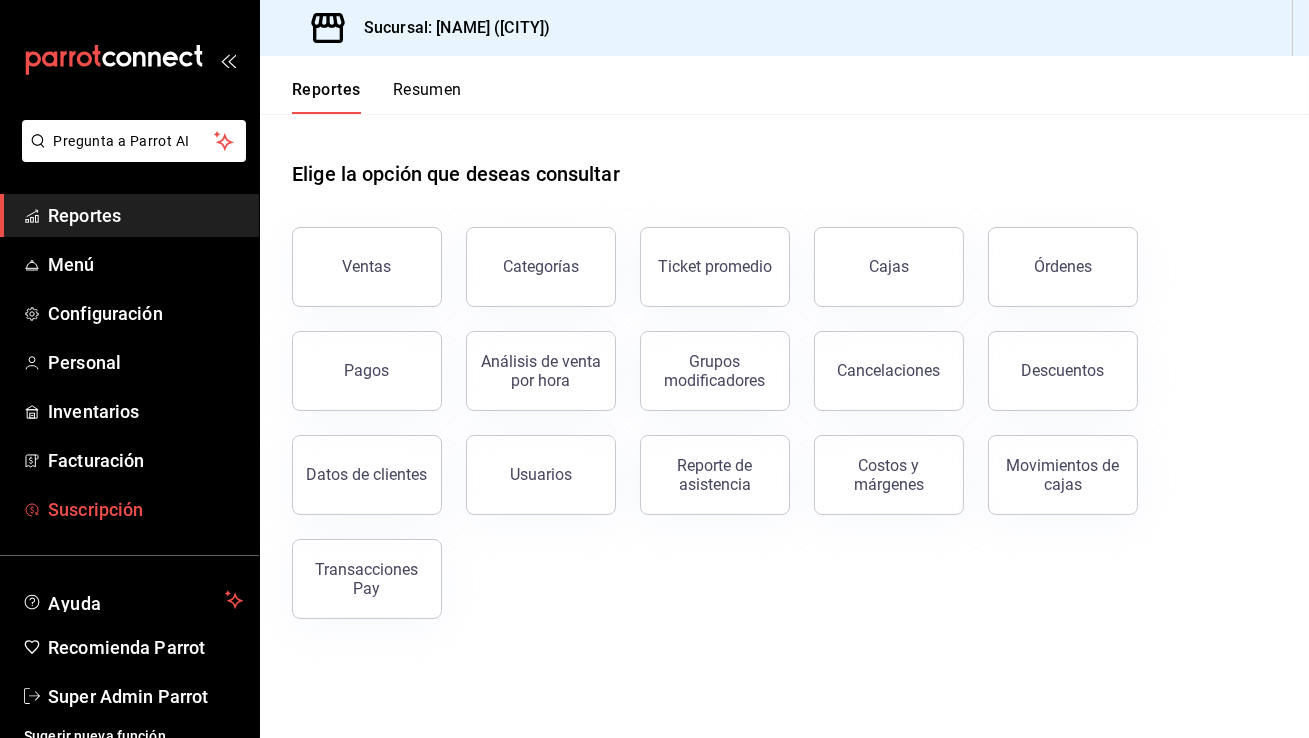 click on "Suscripción" at bounding box center (145, 509) 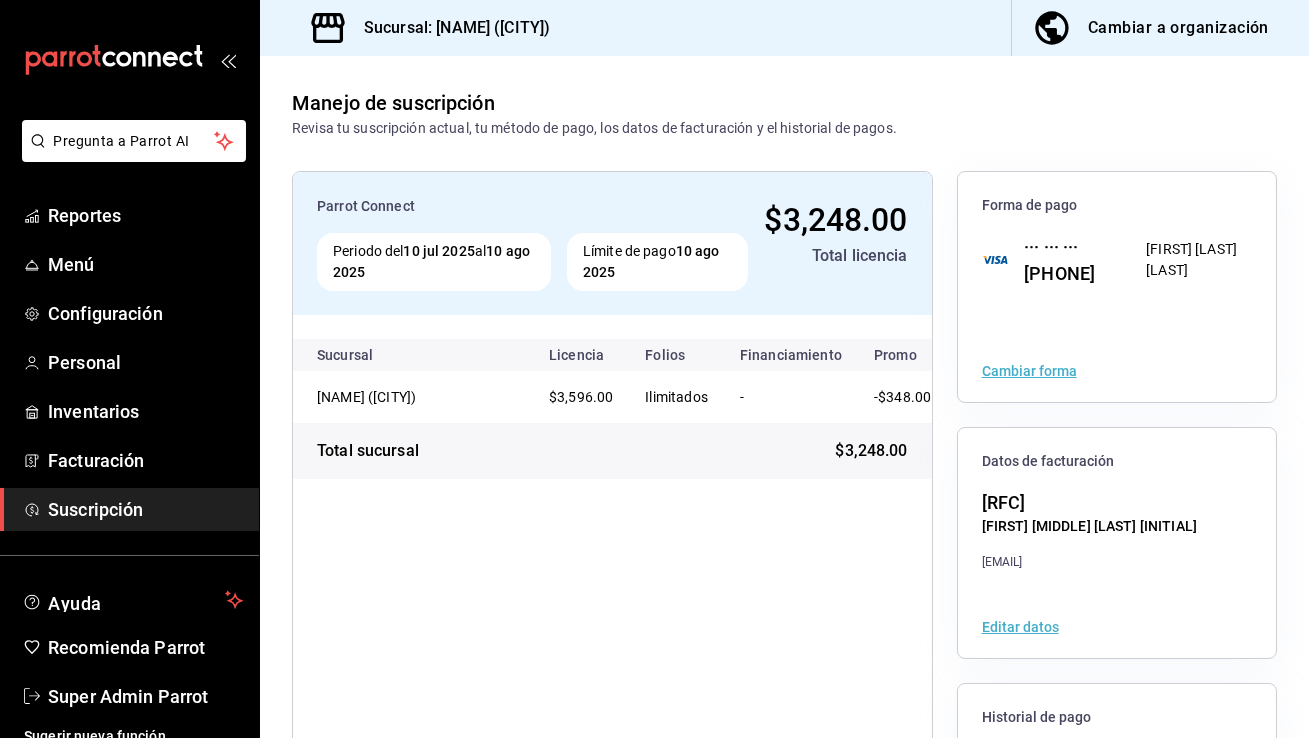 scroll, scrollTop: 208, scrollLeft: 0, axis: vertical 